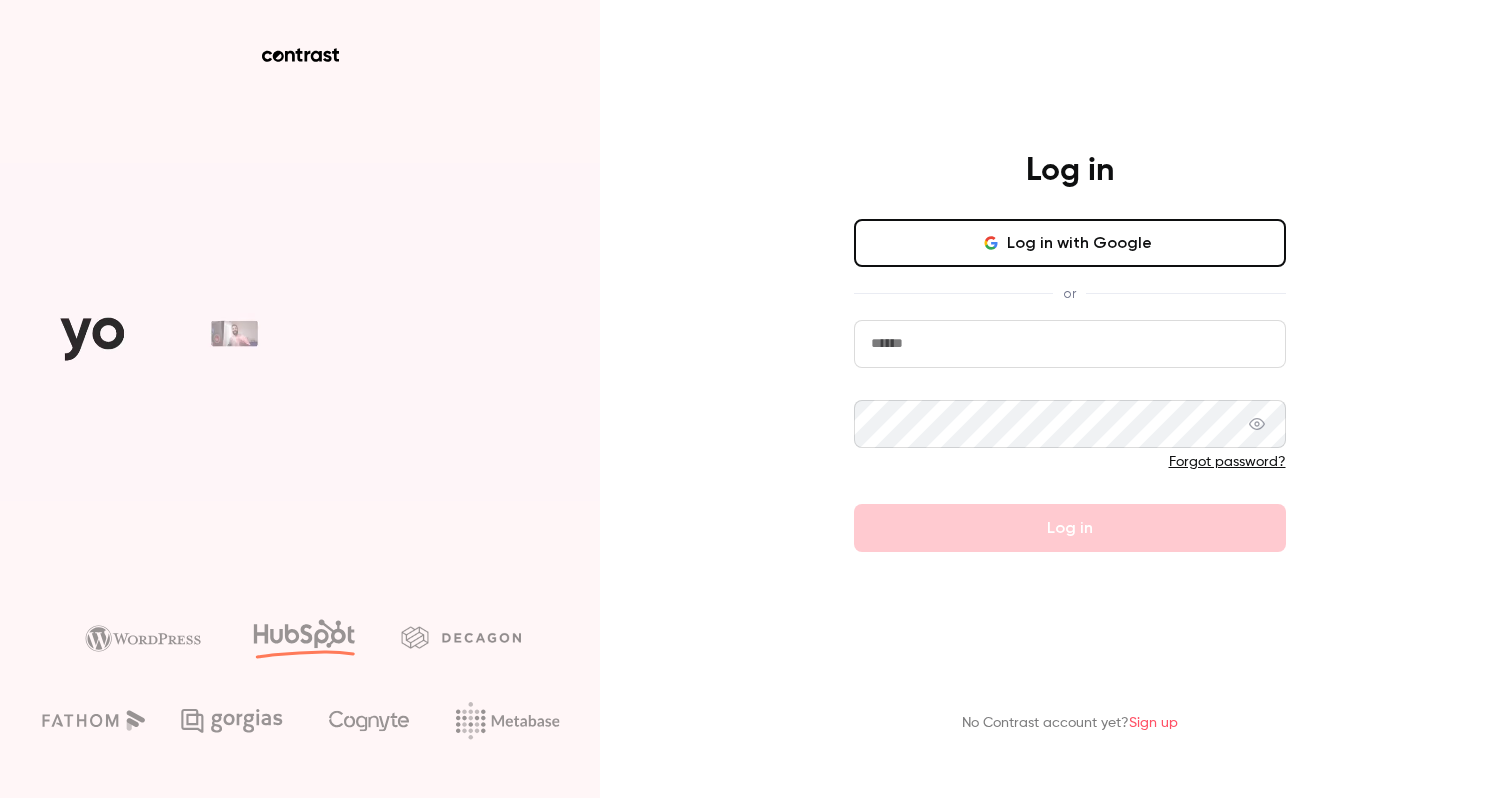 scroll, scrollTop: 0, scrollLeft: 0, axis: both 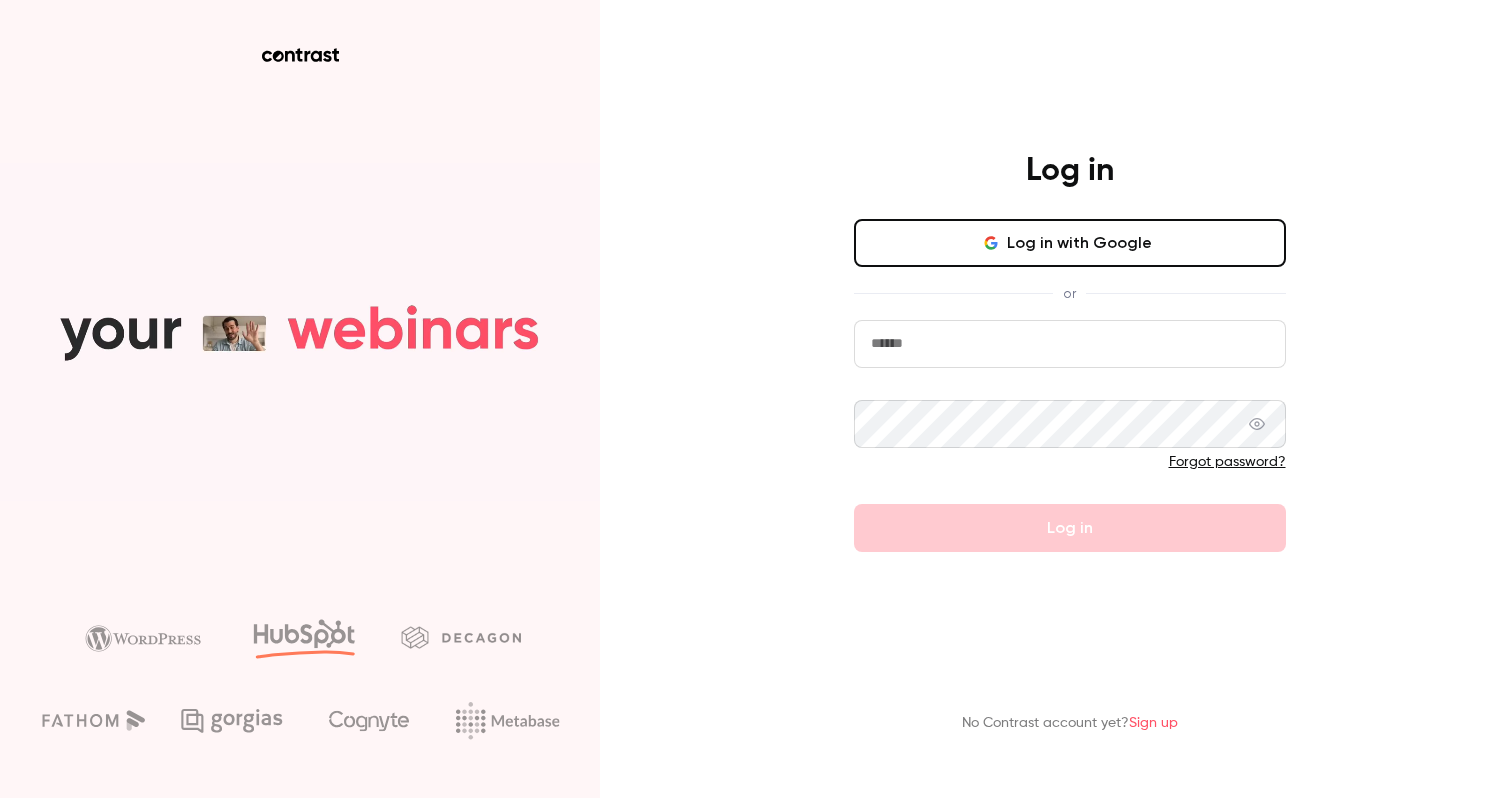 type on "**********" 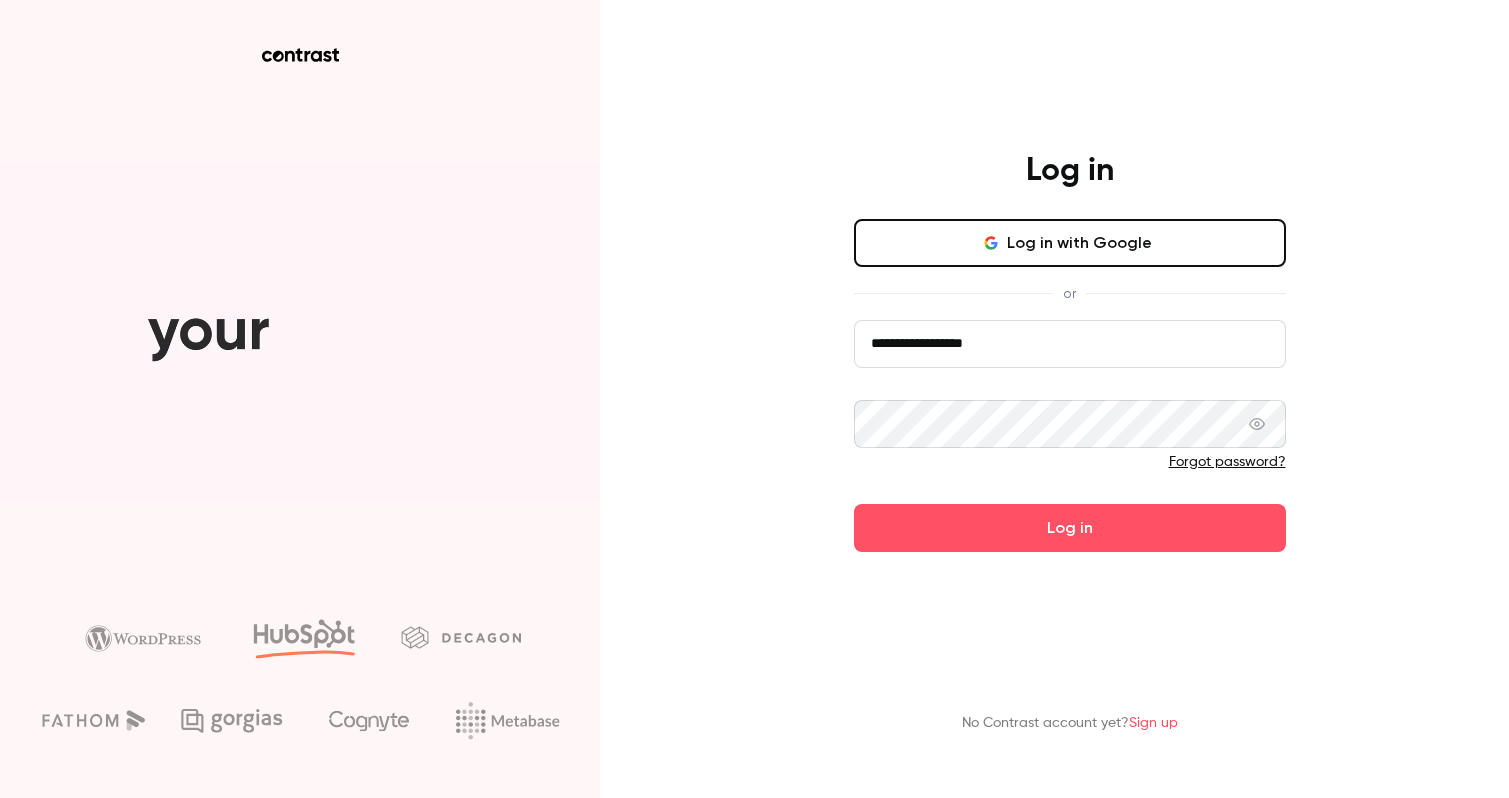 click on "Log in with Google" at bounding box center [1070, 243] 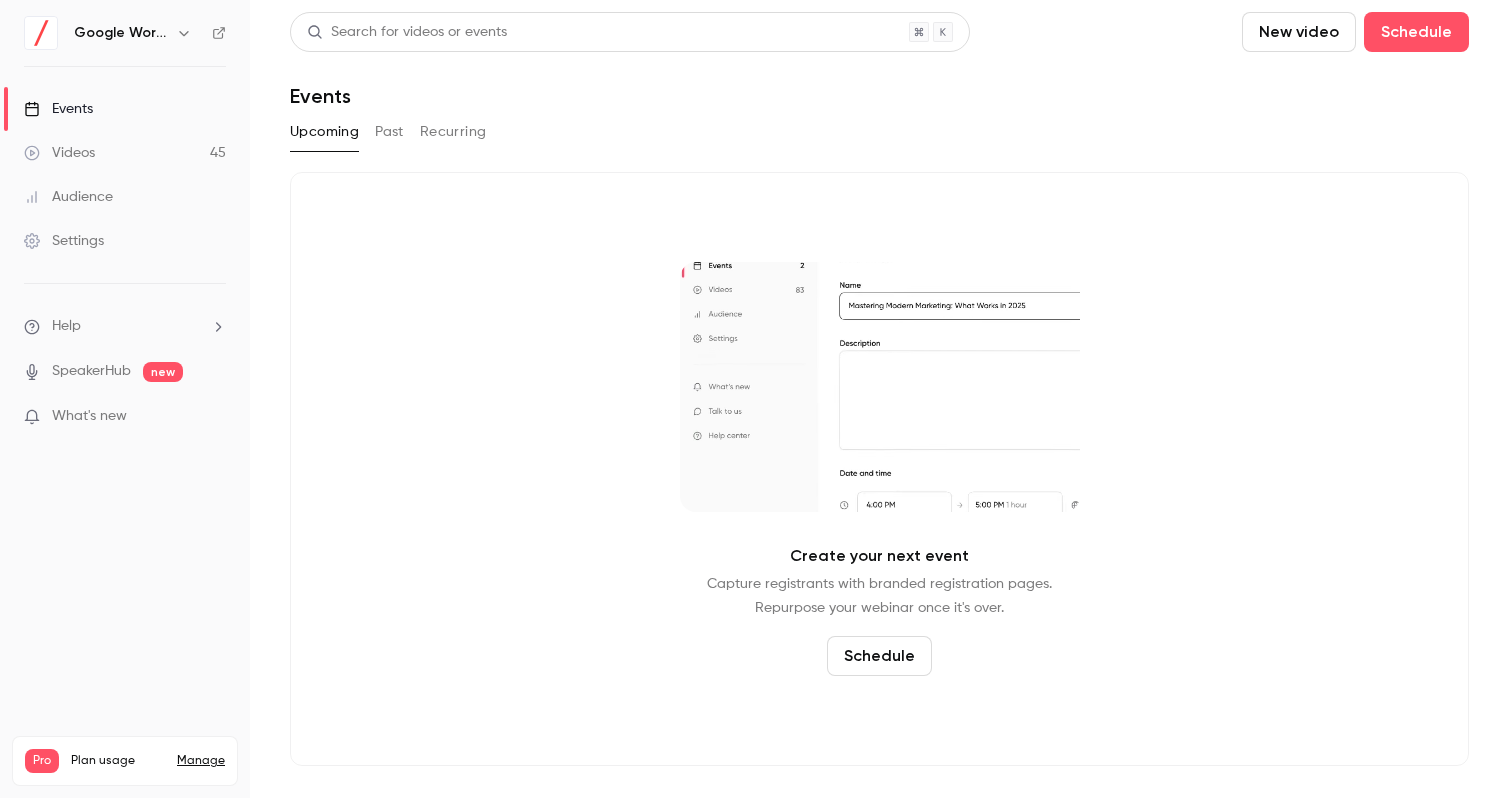 click on "Events" at bounding box center [125, 109] 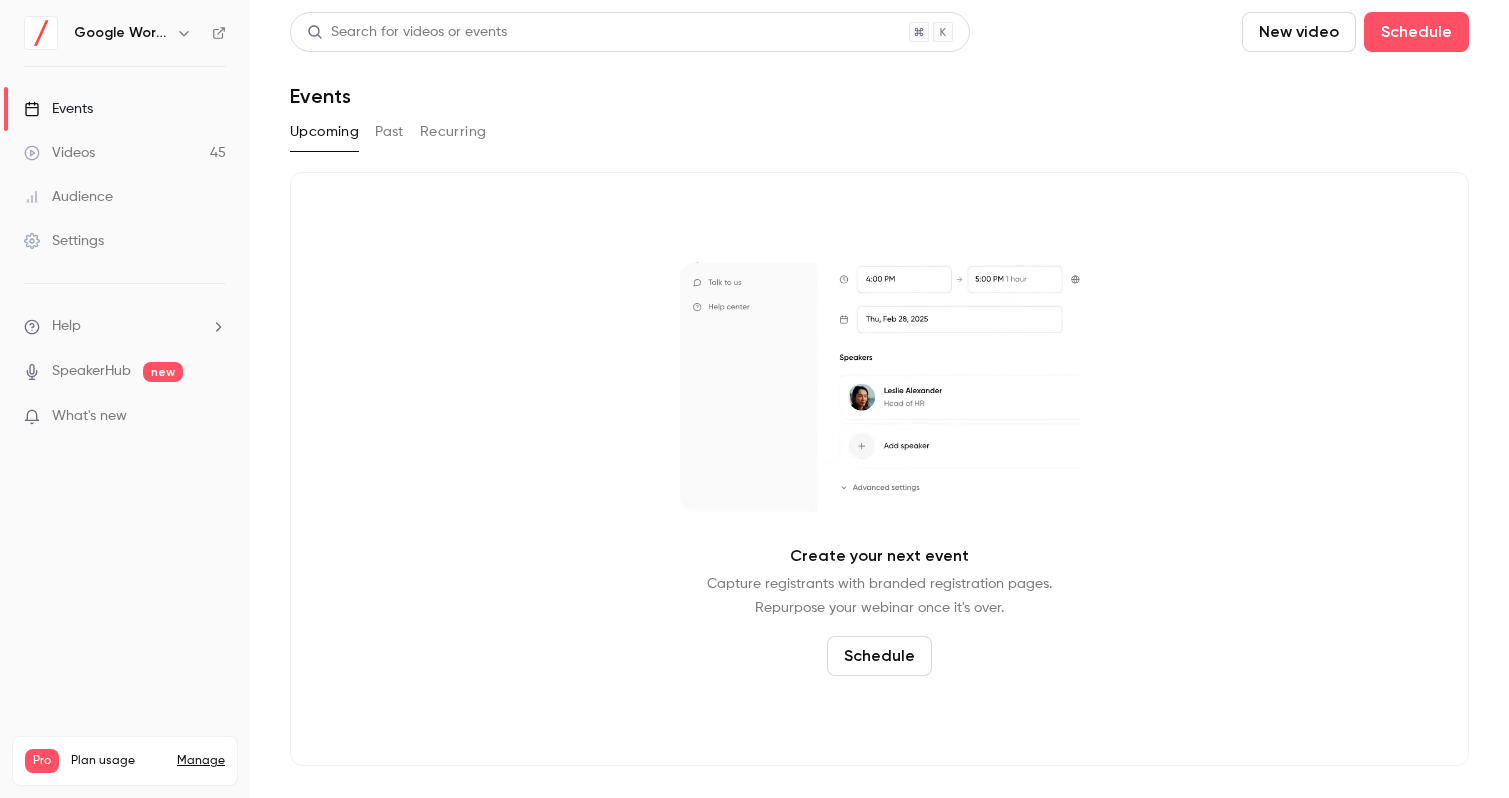 click on "Videos [NUMBER]" at bounding box center [125, 153] 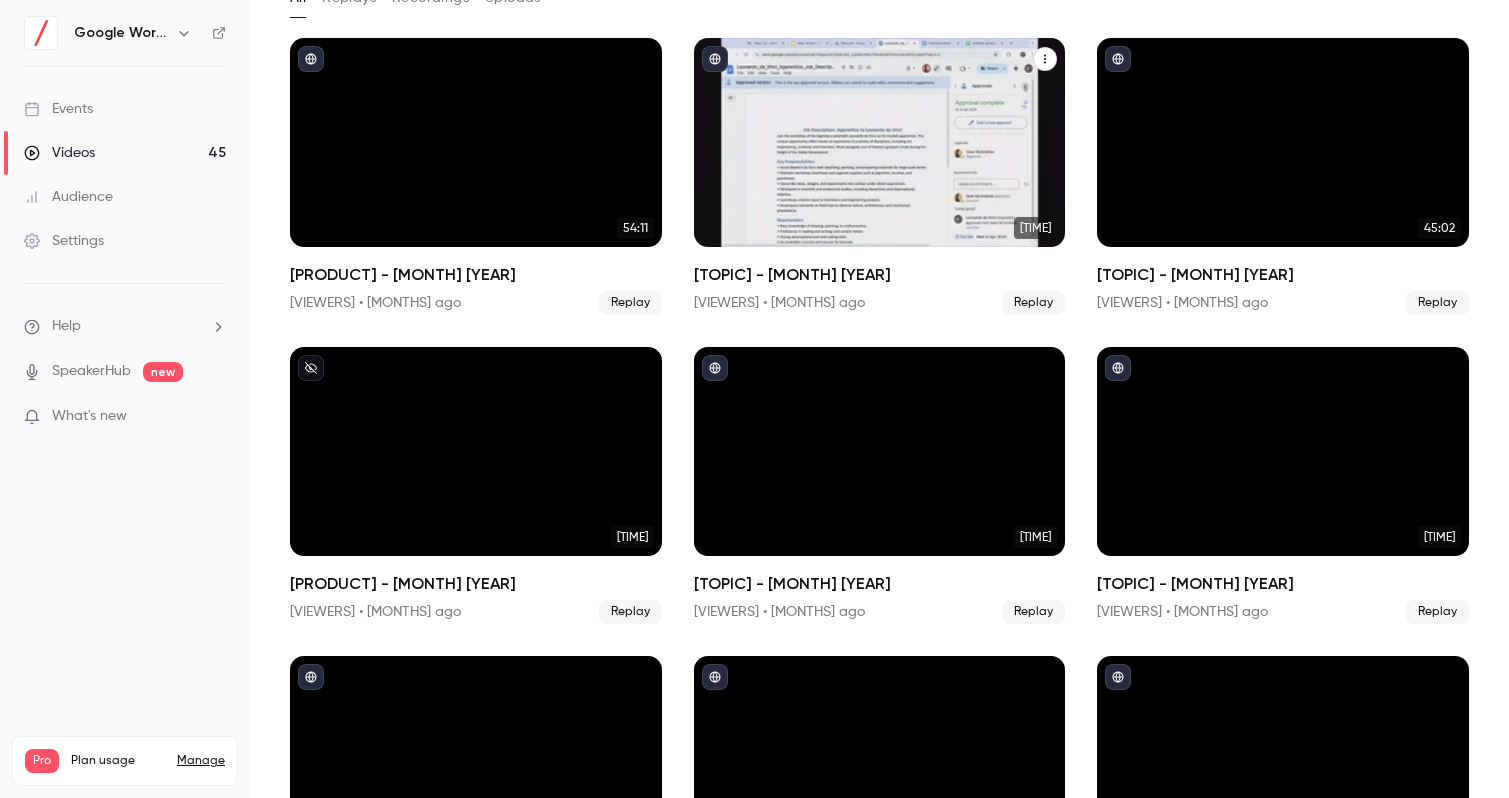 scroll, scrollTop: 136, scrollLeft: 0, axis: vertical 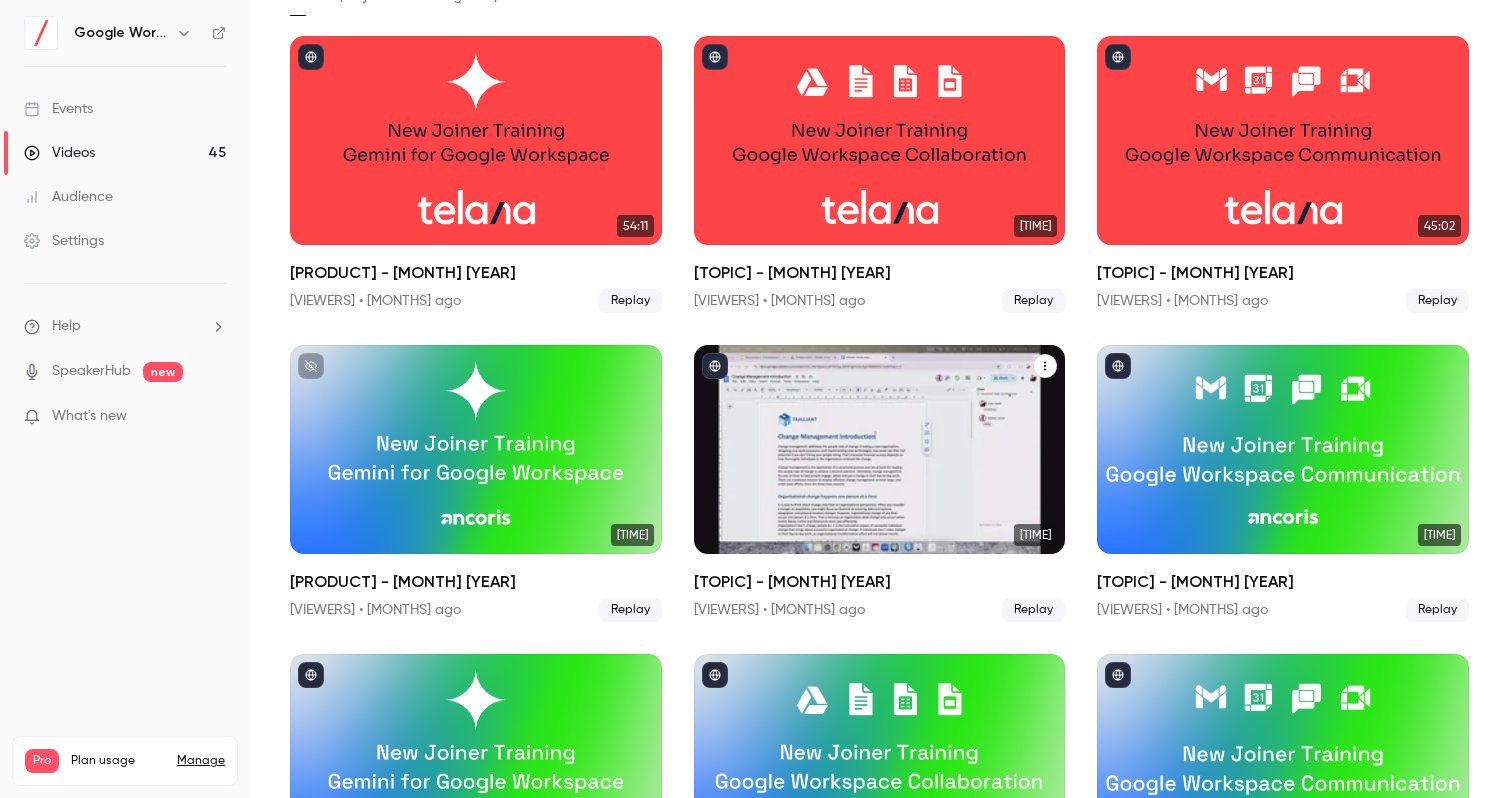 click 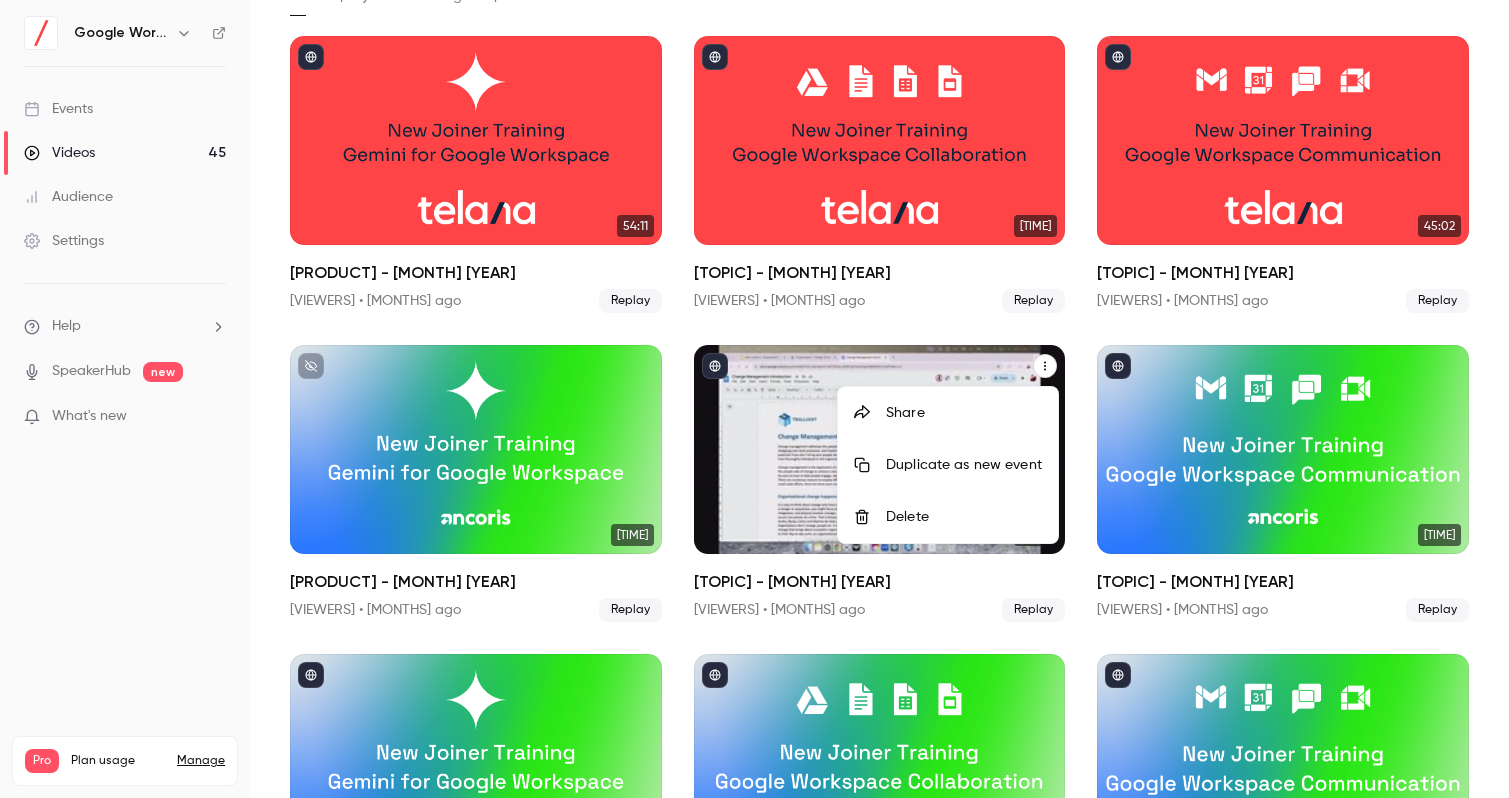 click at bounding box center (754, 399) 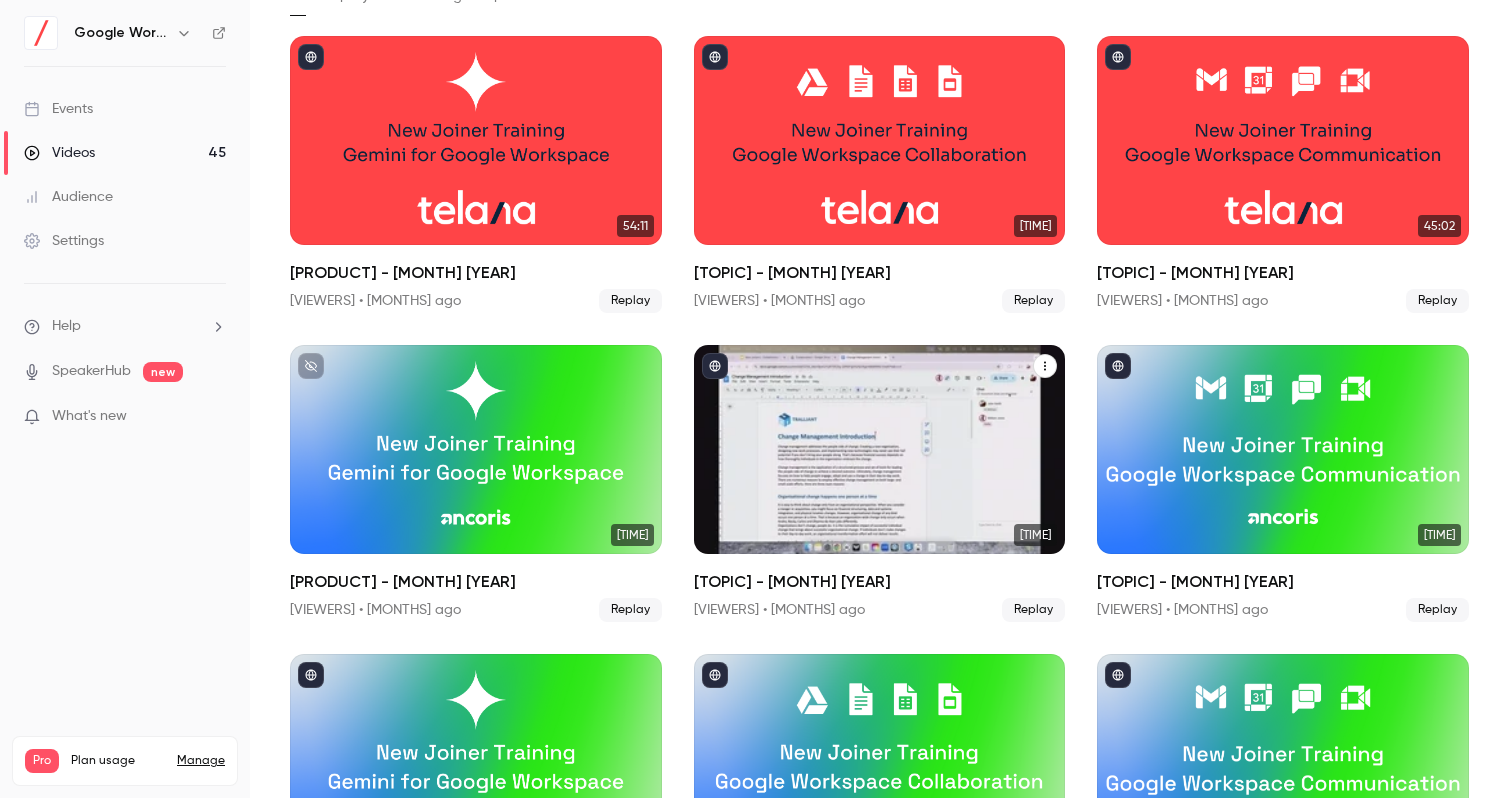 click on "[TOPIC] - [MONTH] [YEAR]" at bounding box center (880, 582) 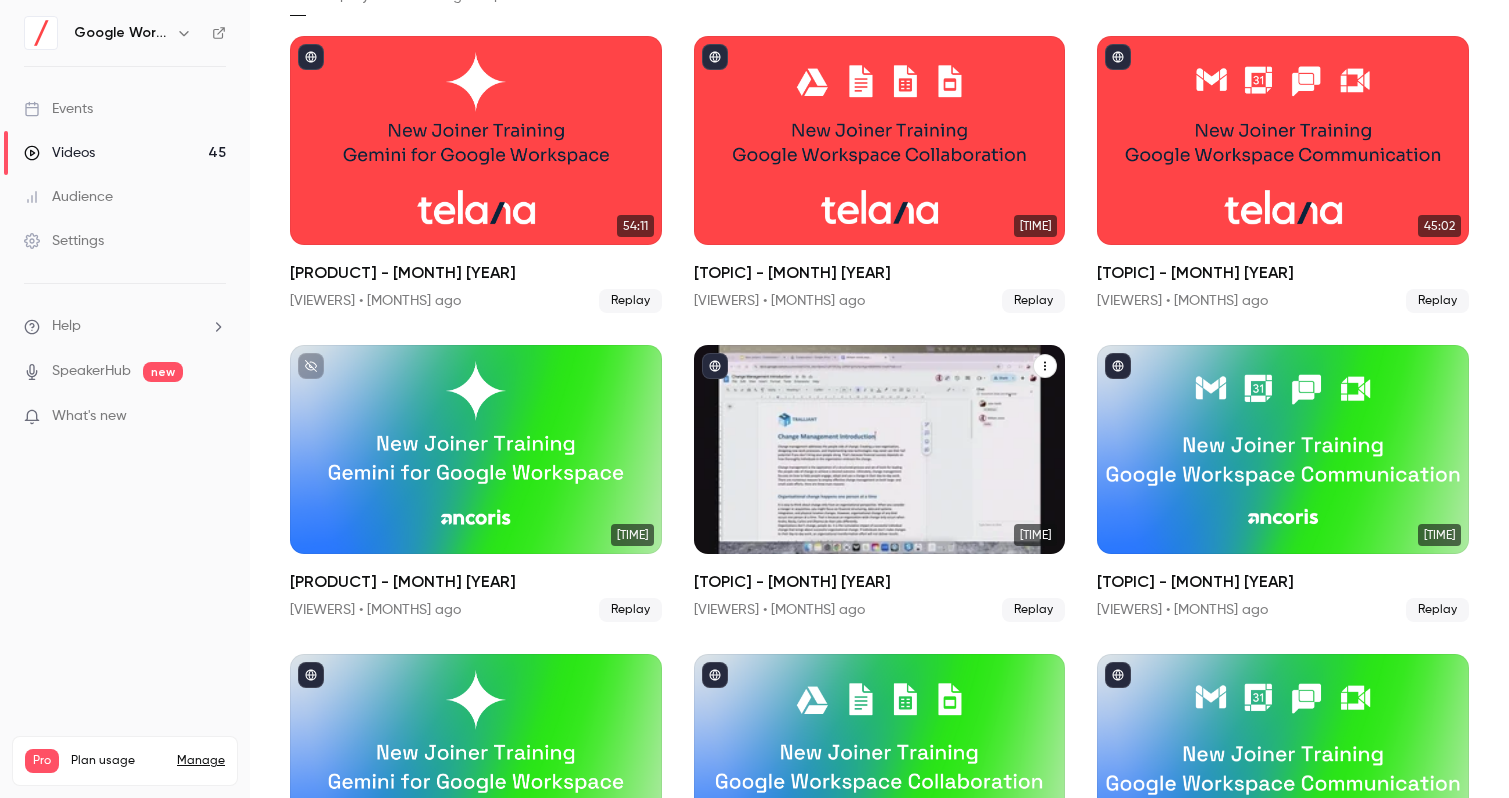 scroll, scrollTop: 0, scrollLeft: 0, axis: both 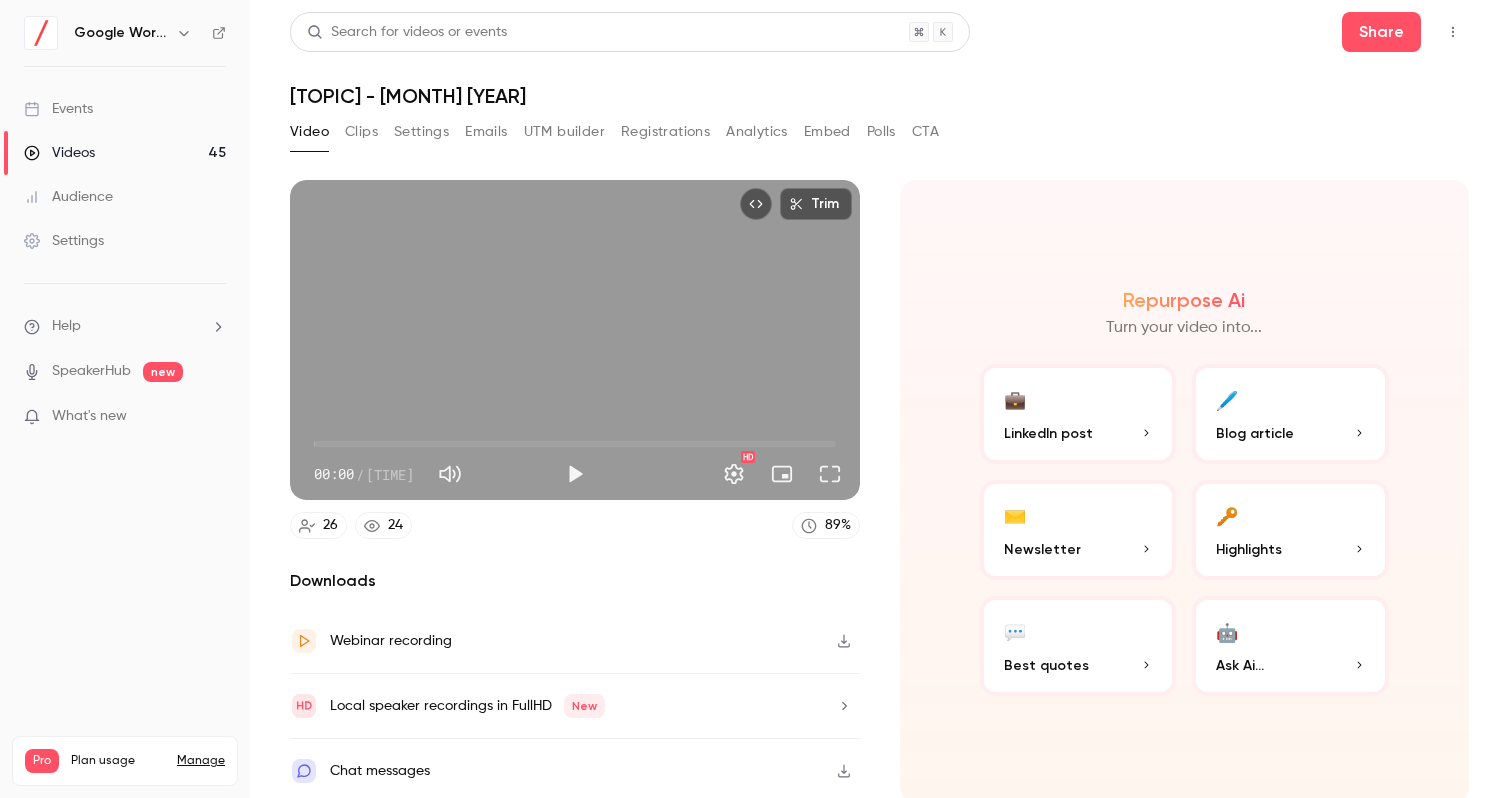 click on "Settings" at bounding box center [421, 132] 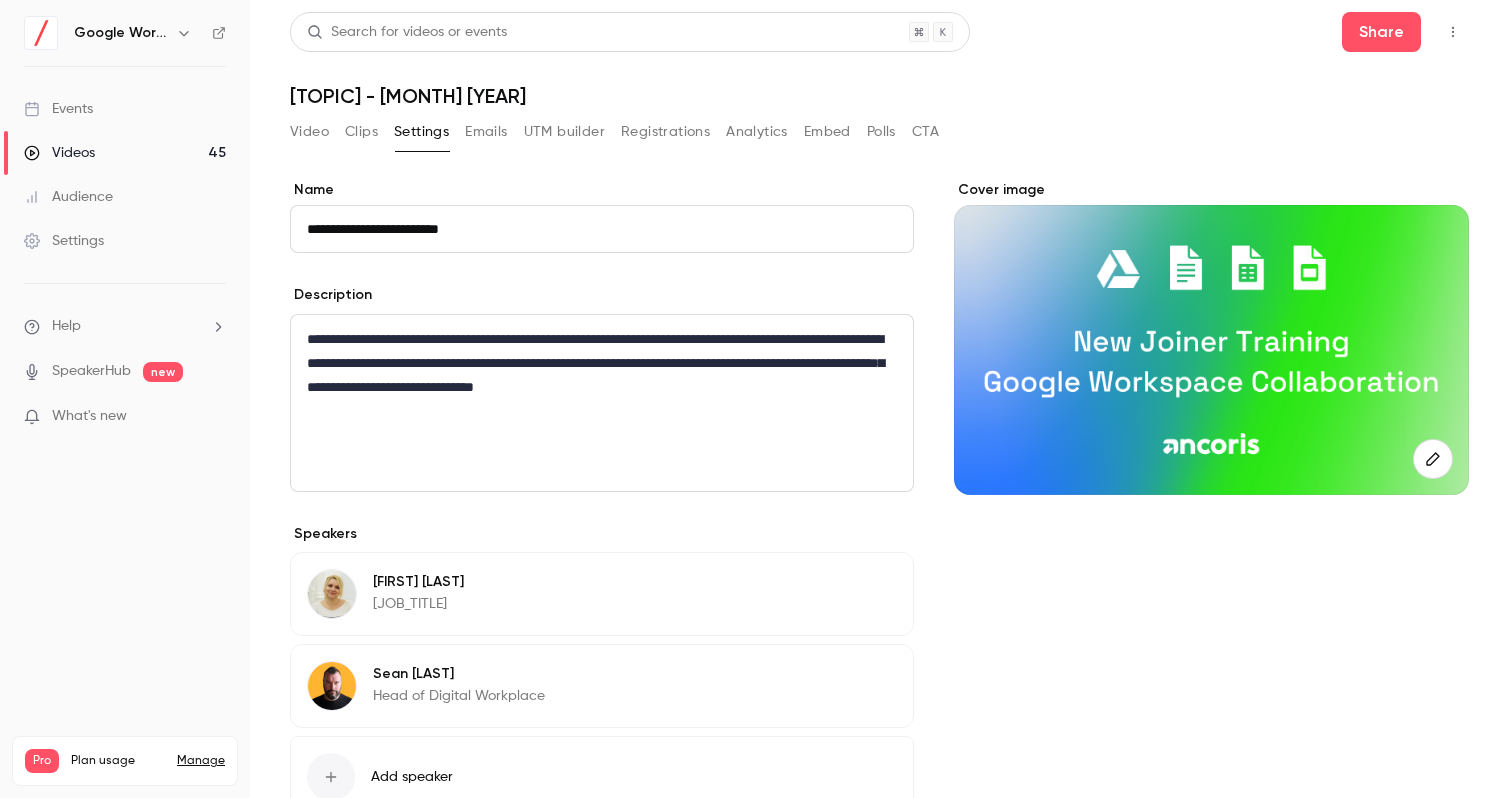 click on "**********" at bounding box center (602, 363) 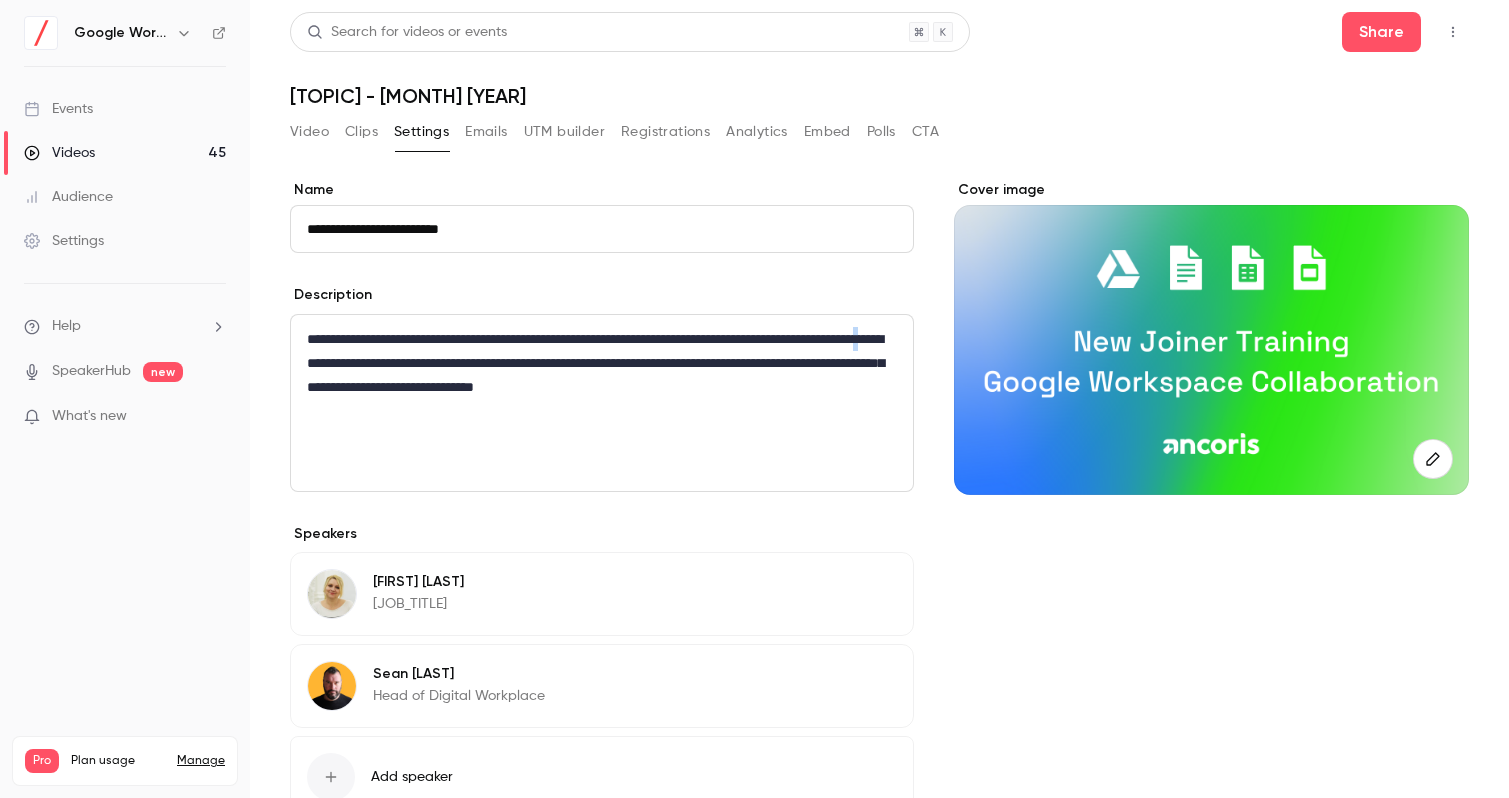 click on "**********" at bounding box center (602, 363) 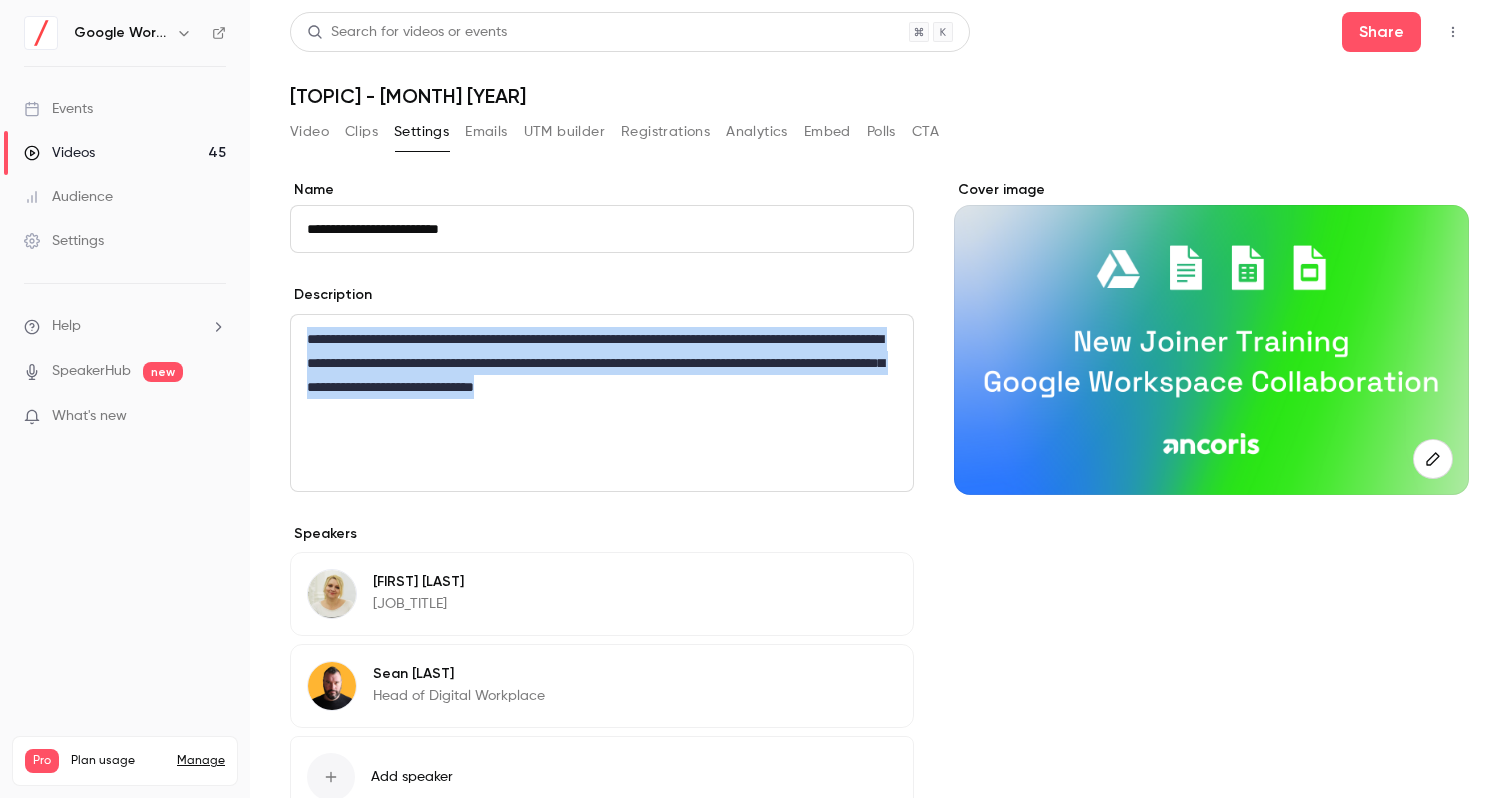 click on "**********" at bounding box center [602, 363] 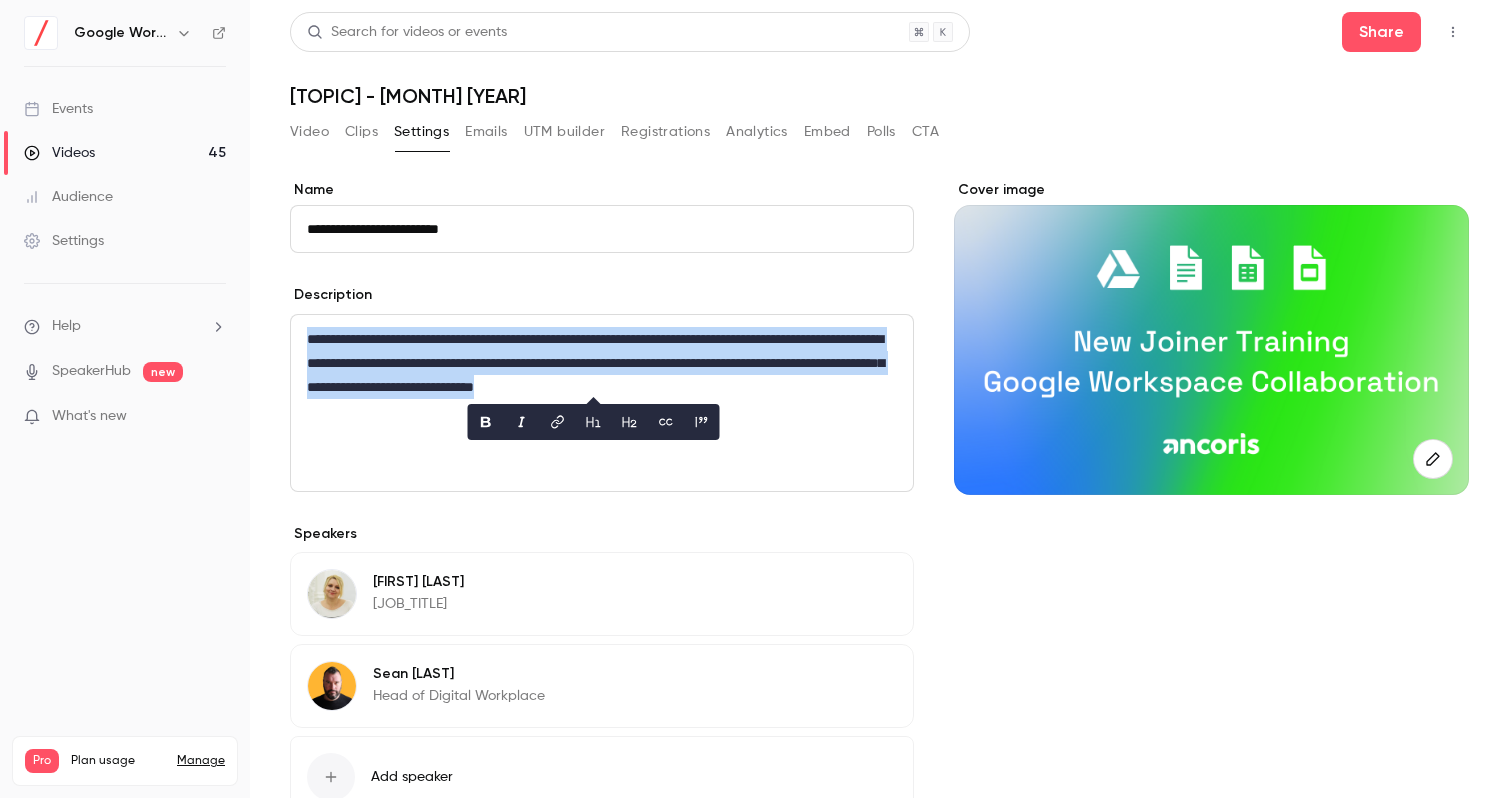 click on "**********" at bounding box center [602, 363] 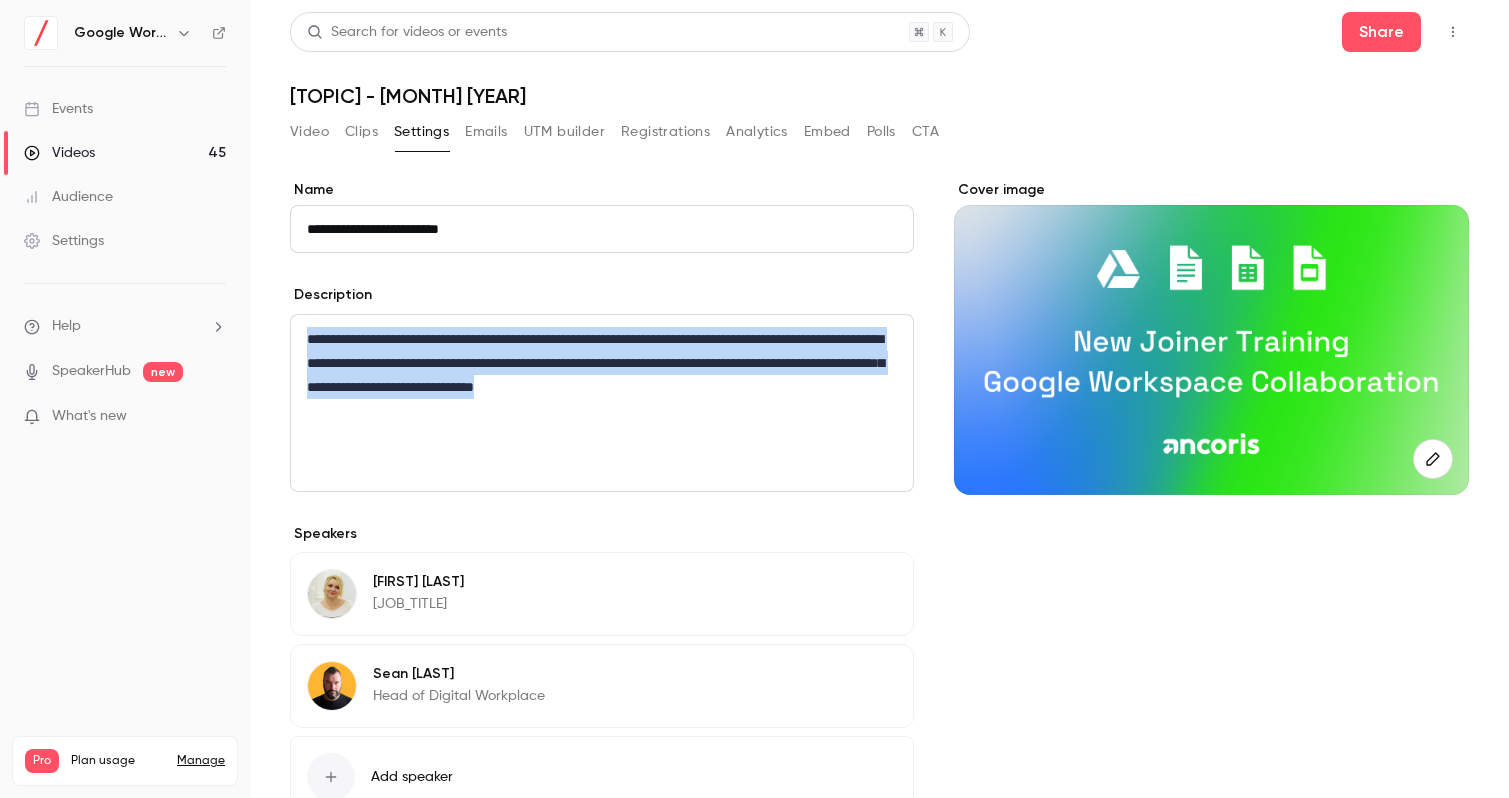 copy on "**********" 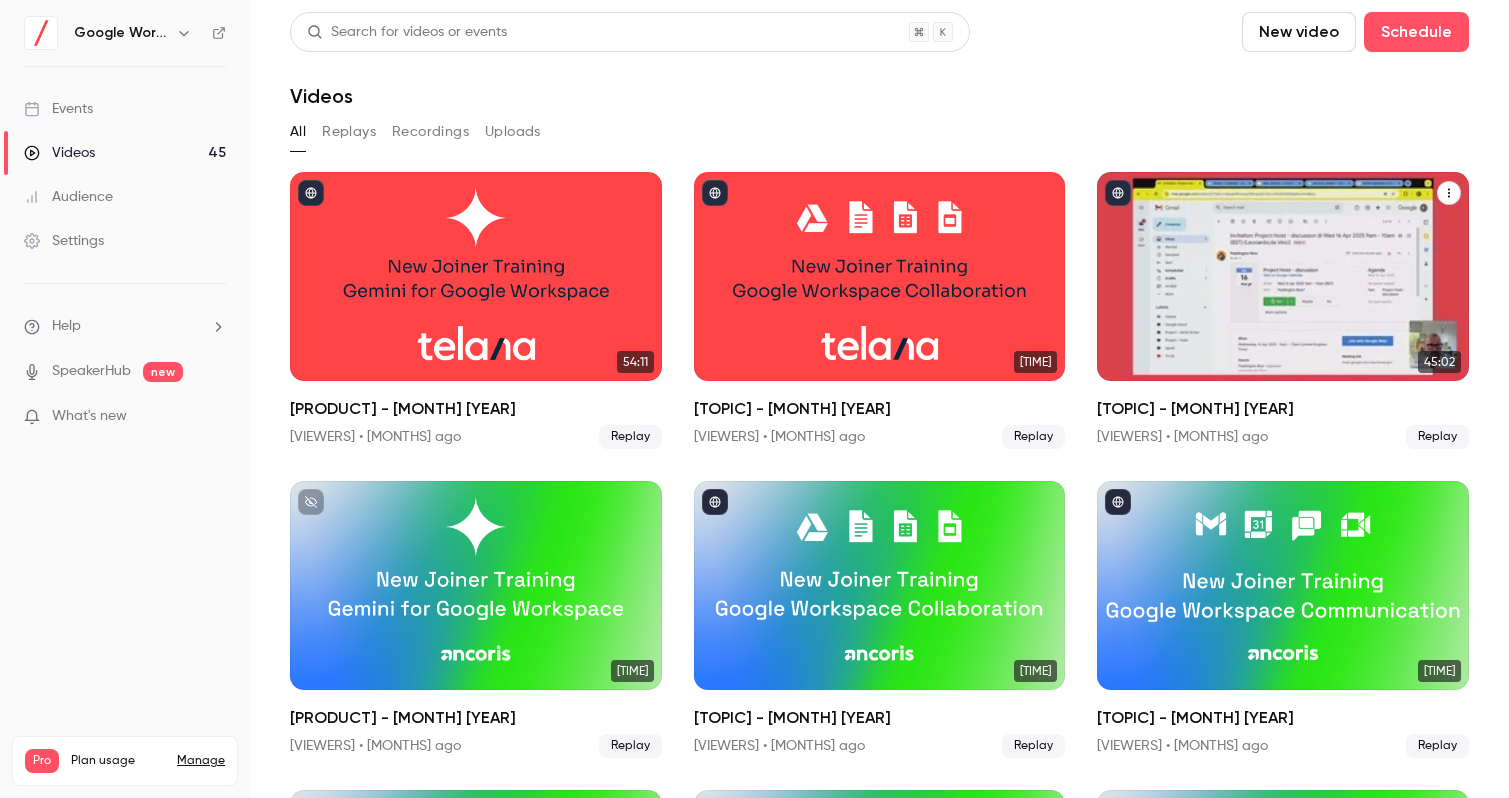 click on "[TOPIC] - [MONTH] [YEAR]" at bounding box center (1283, 409) 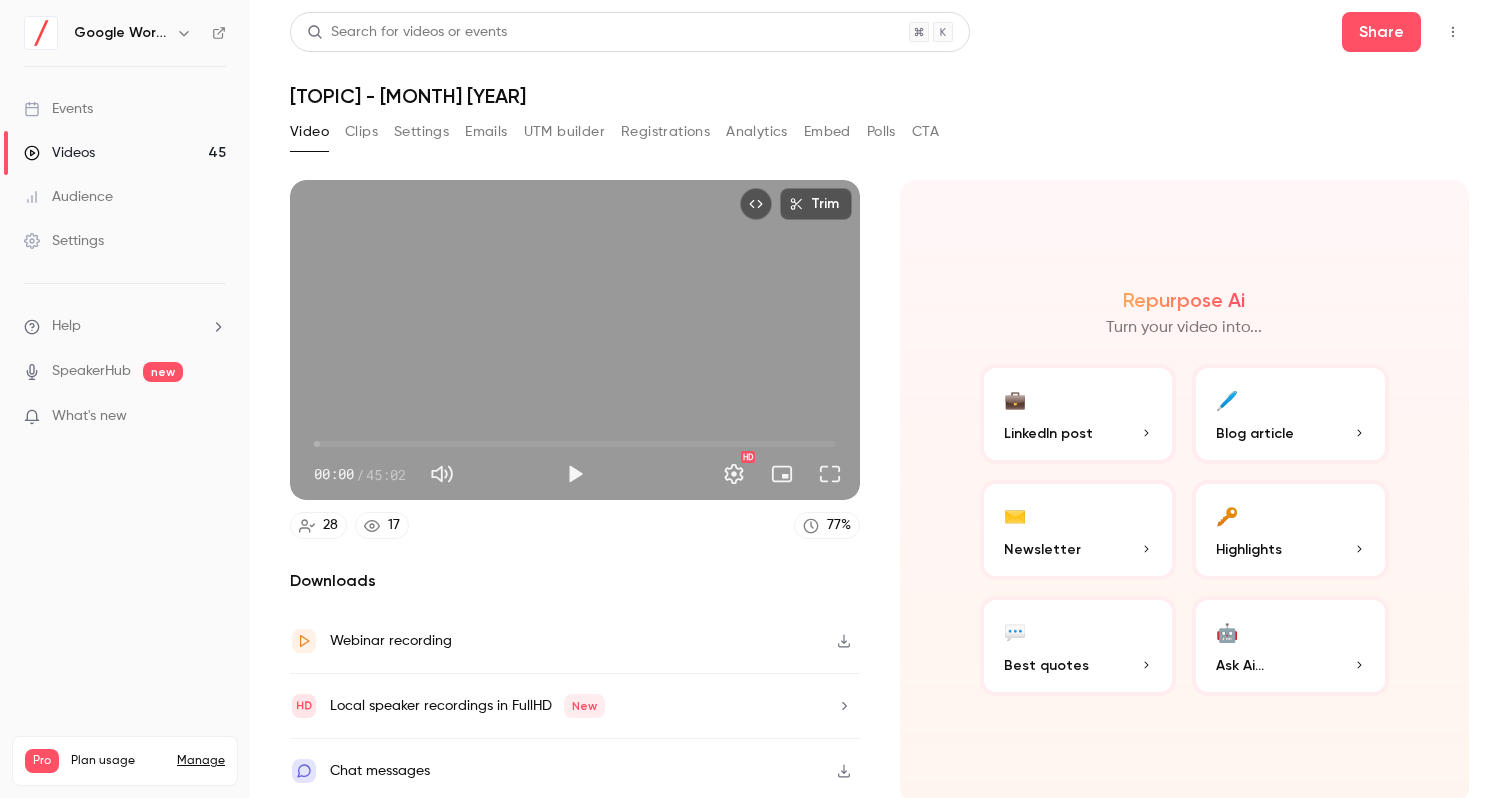 click on "Settings" at bounding box center (421, 132) 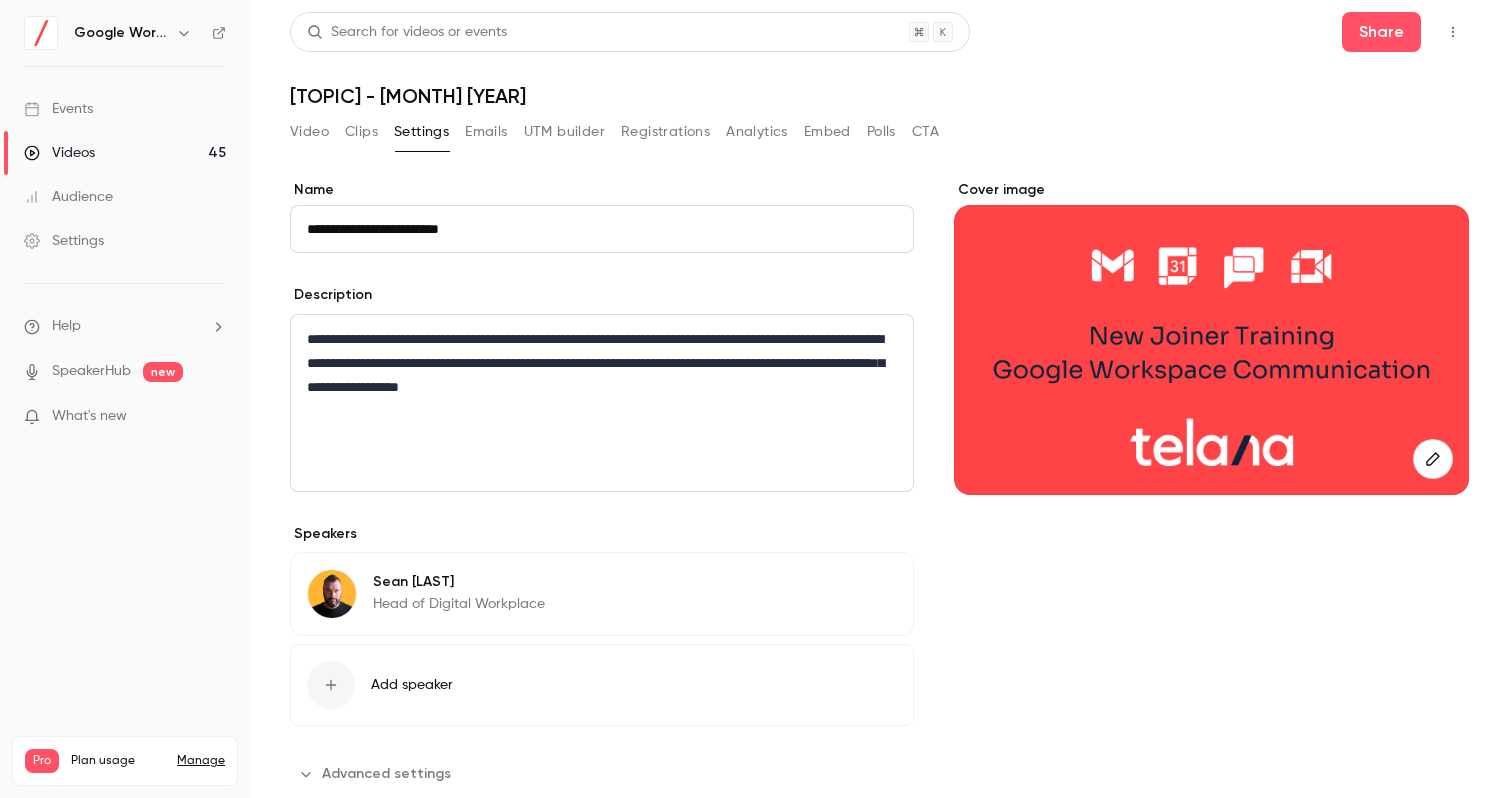 click on "**********" at bounding box center (602, 363) 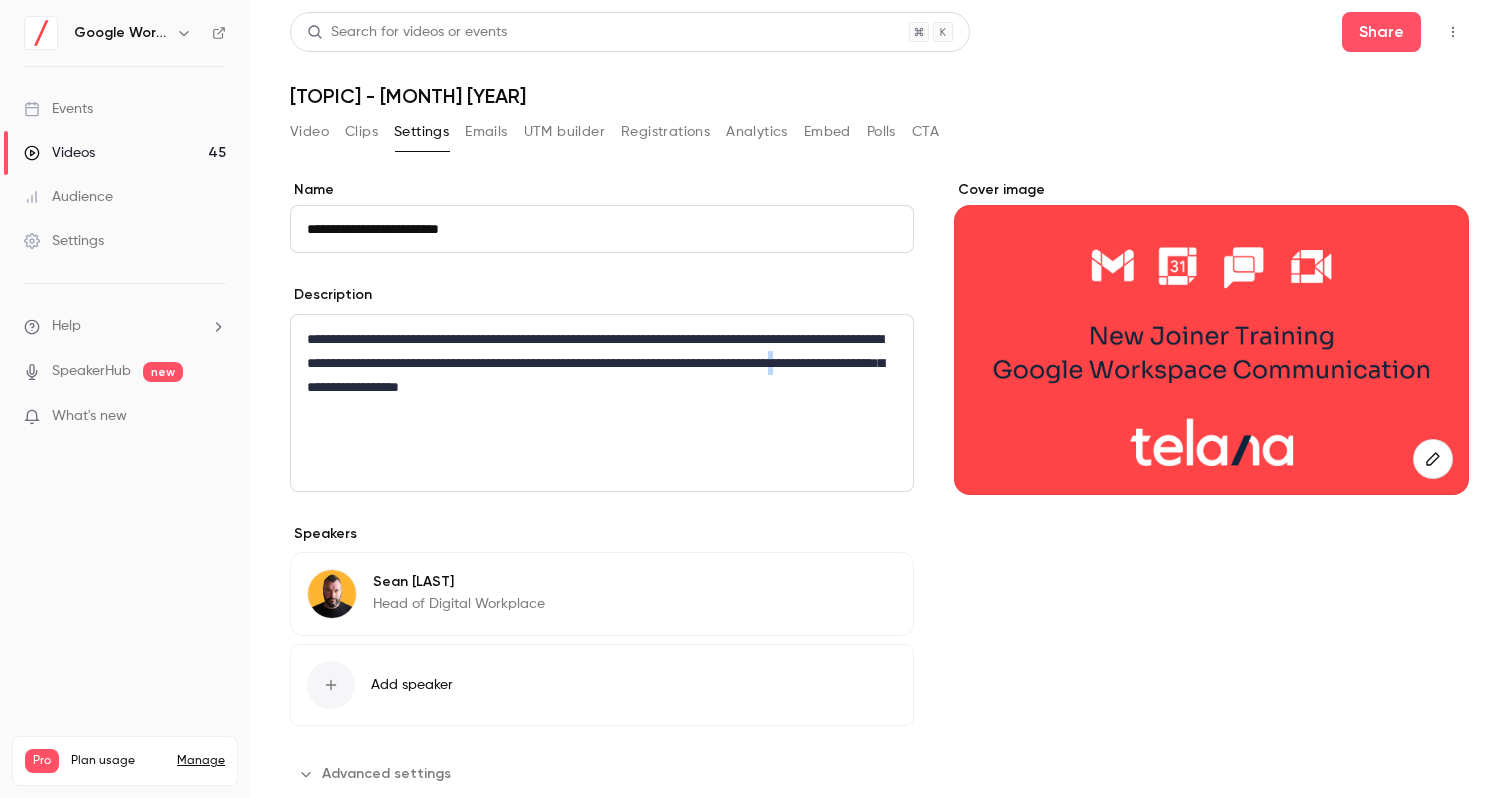 click on "**********" at bounding box center [602, 363] 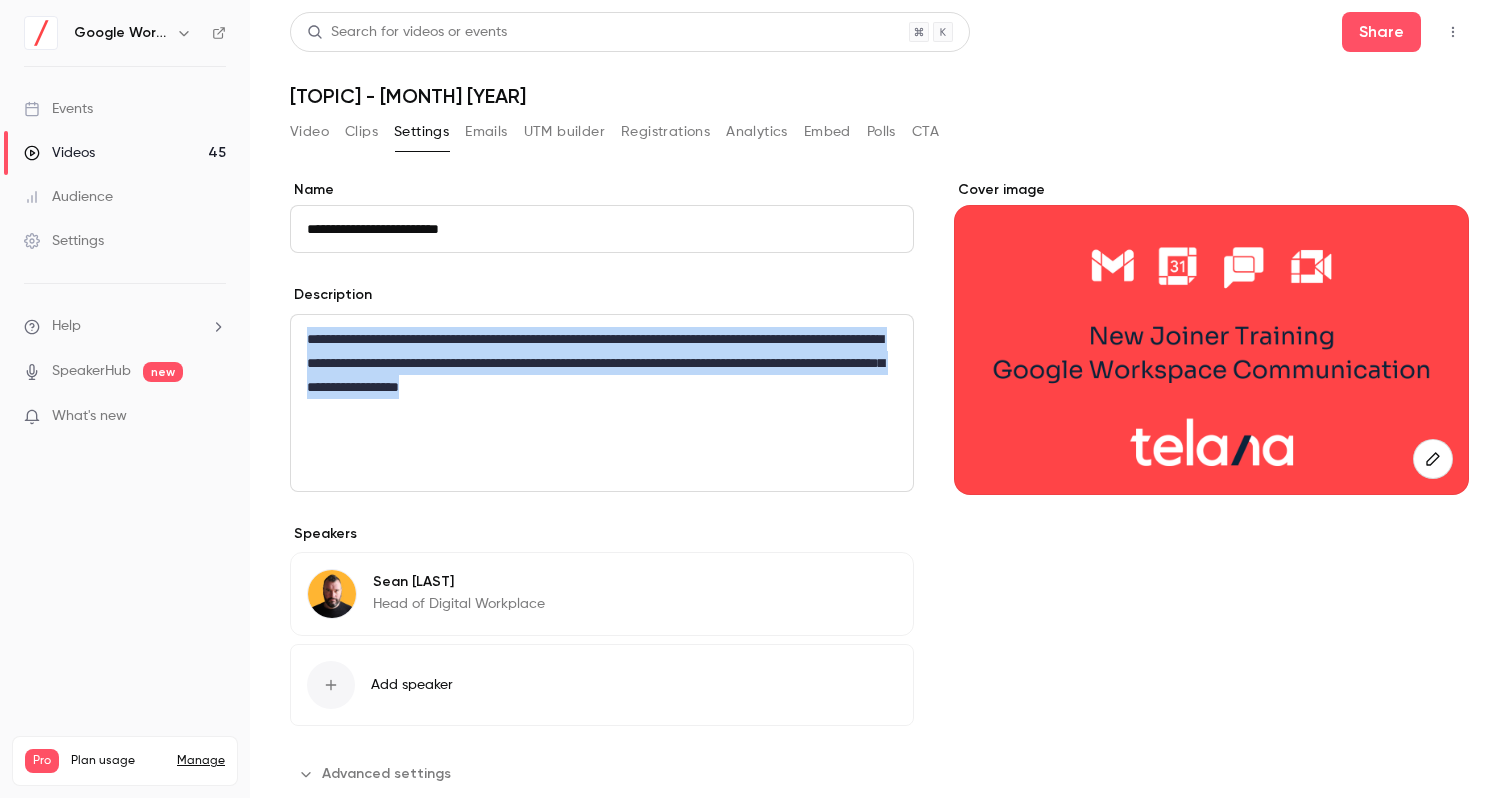 click on "**********" at bounding box center (602, 363) 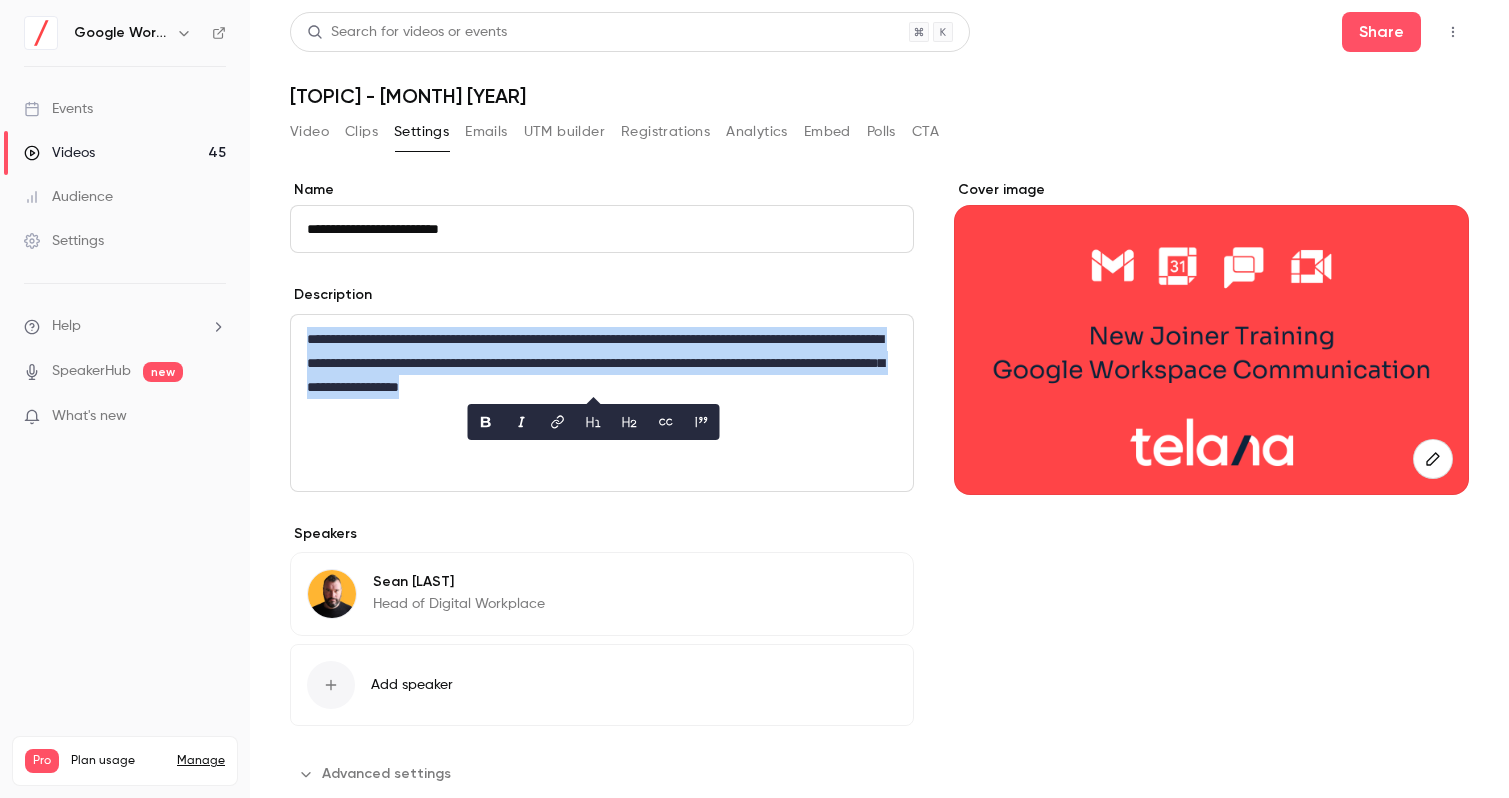 copy on "**********" 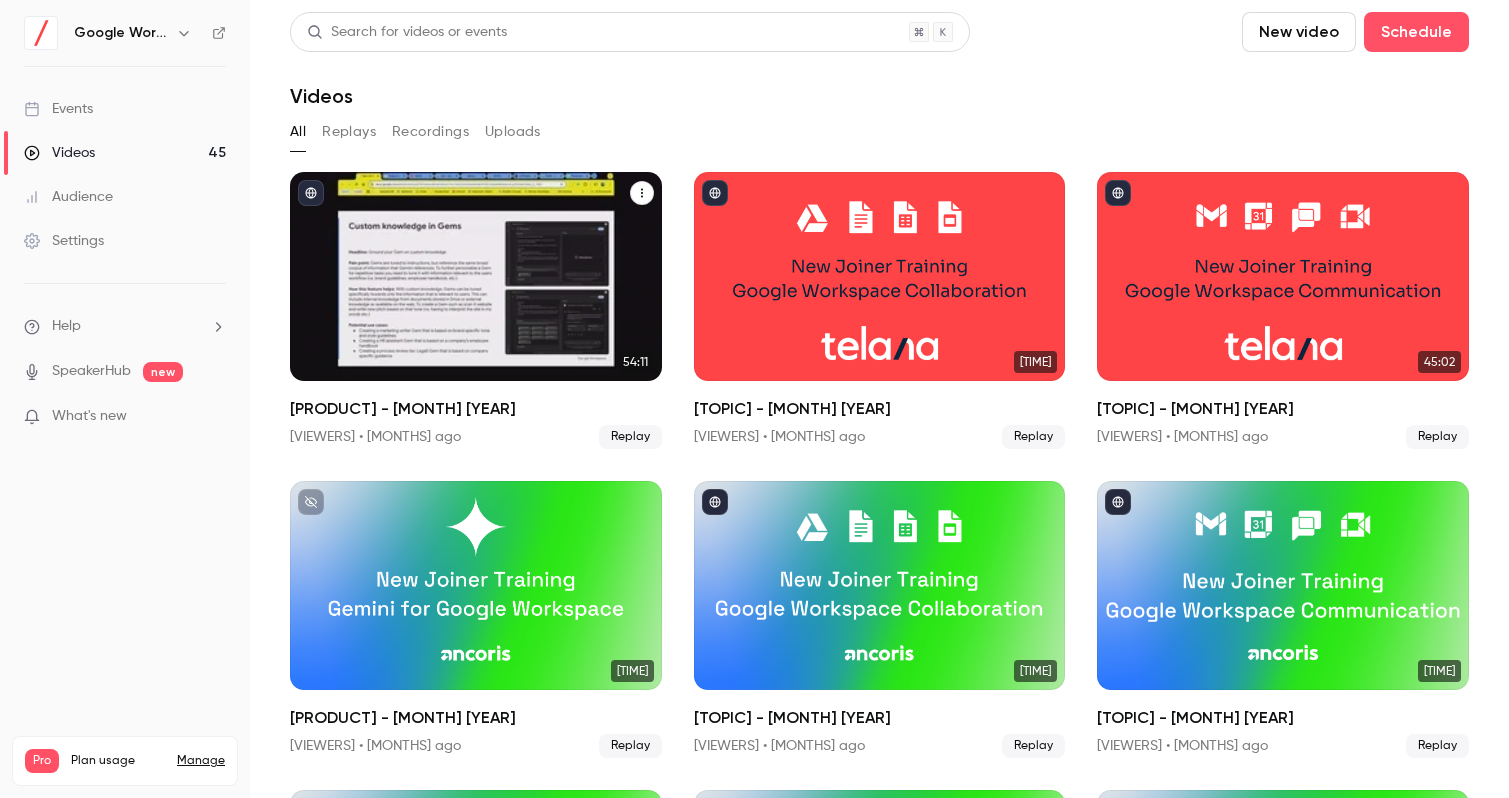 click on "[PRODUCT] - [MONTH] [YEAR]" at bounding box center [476, 409] 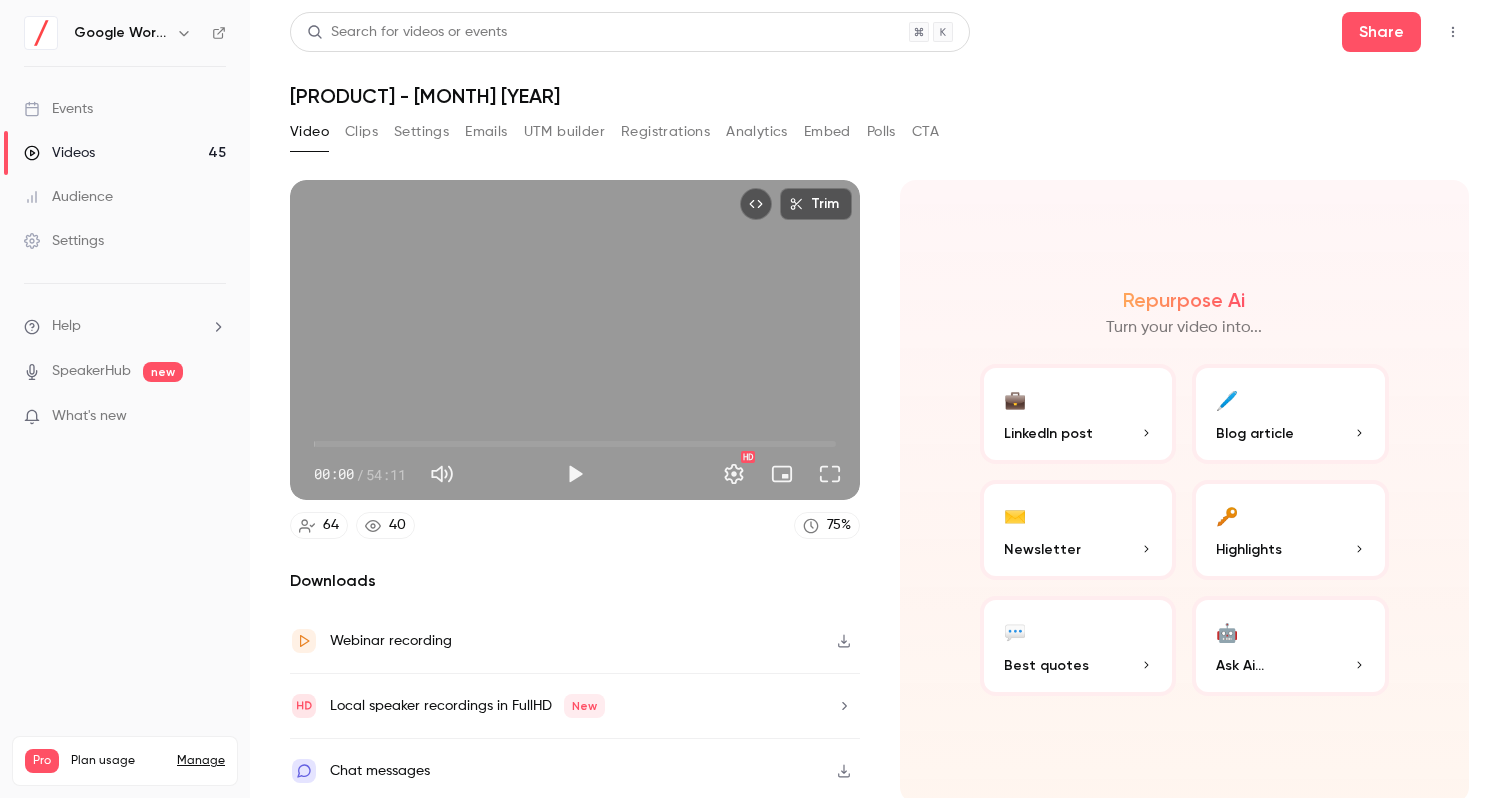 click on "Settings" at bounding box center [421, 132] 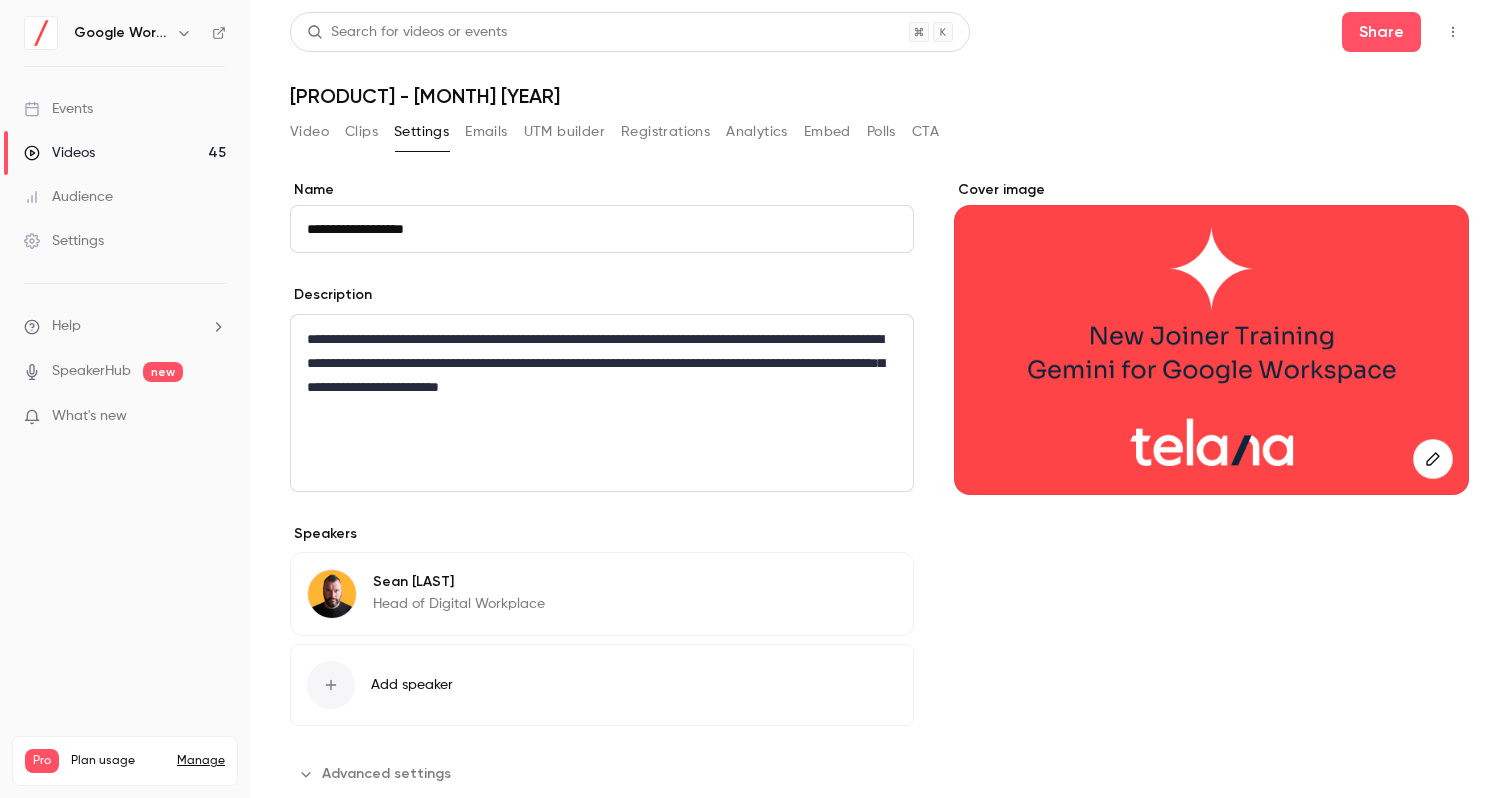 click on "**********" at bounding box center [602, 363] 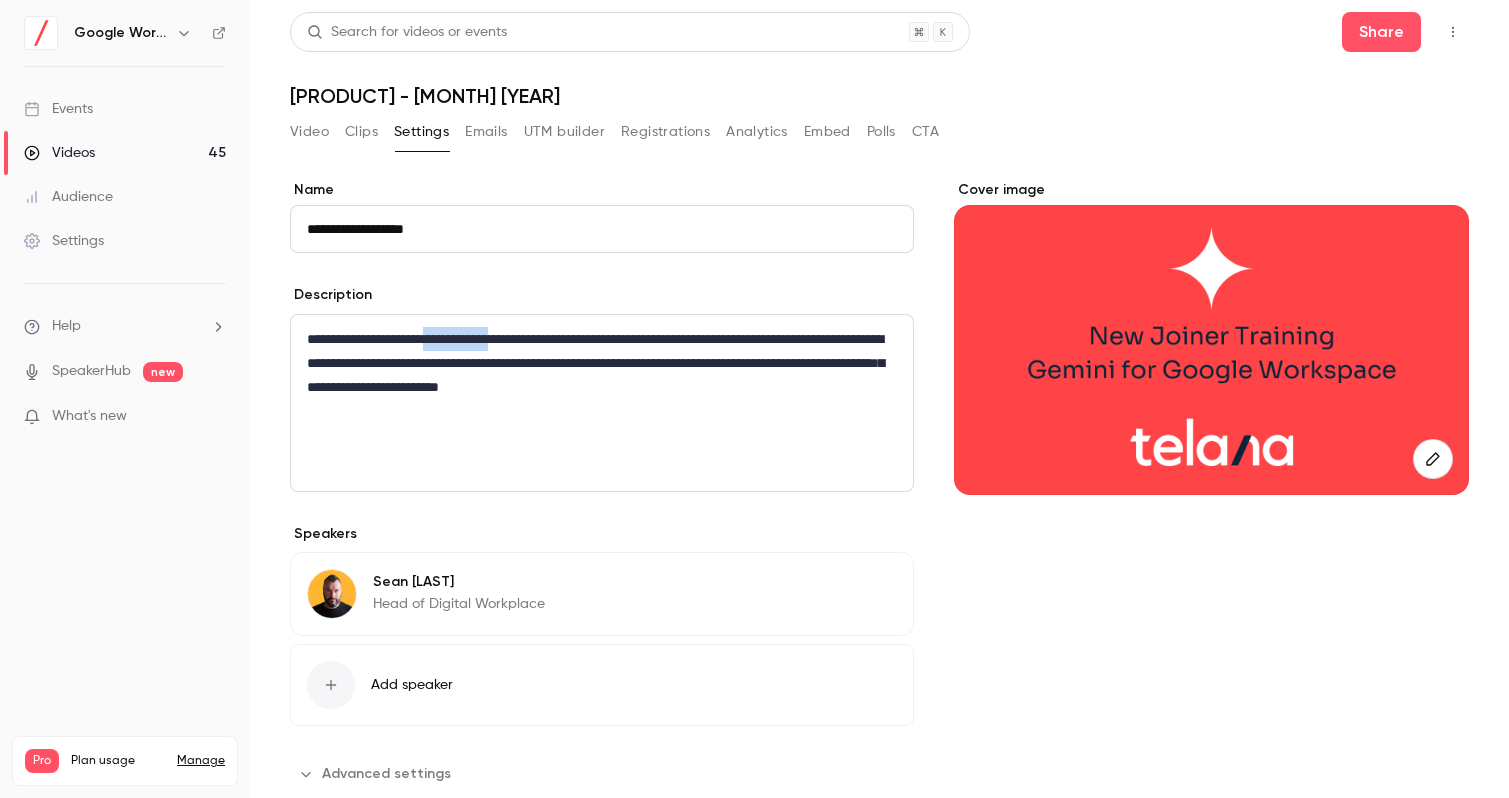 click on "**********" at bounding box center [602, 363] 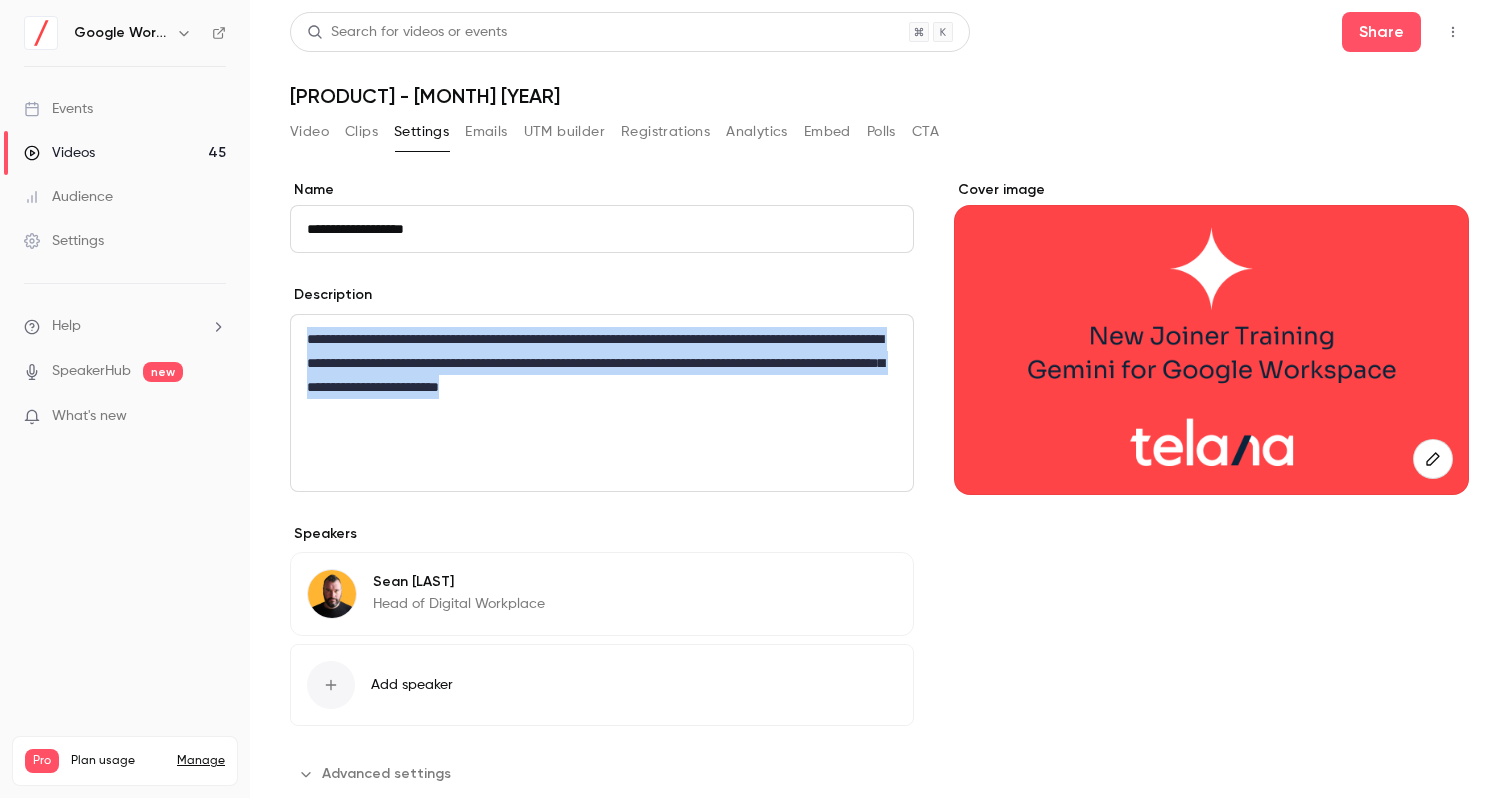 click on "**********" at bounding box center [602, 363] 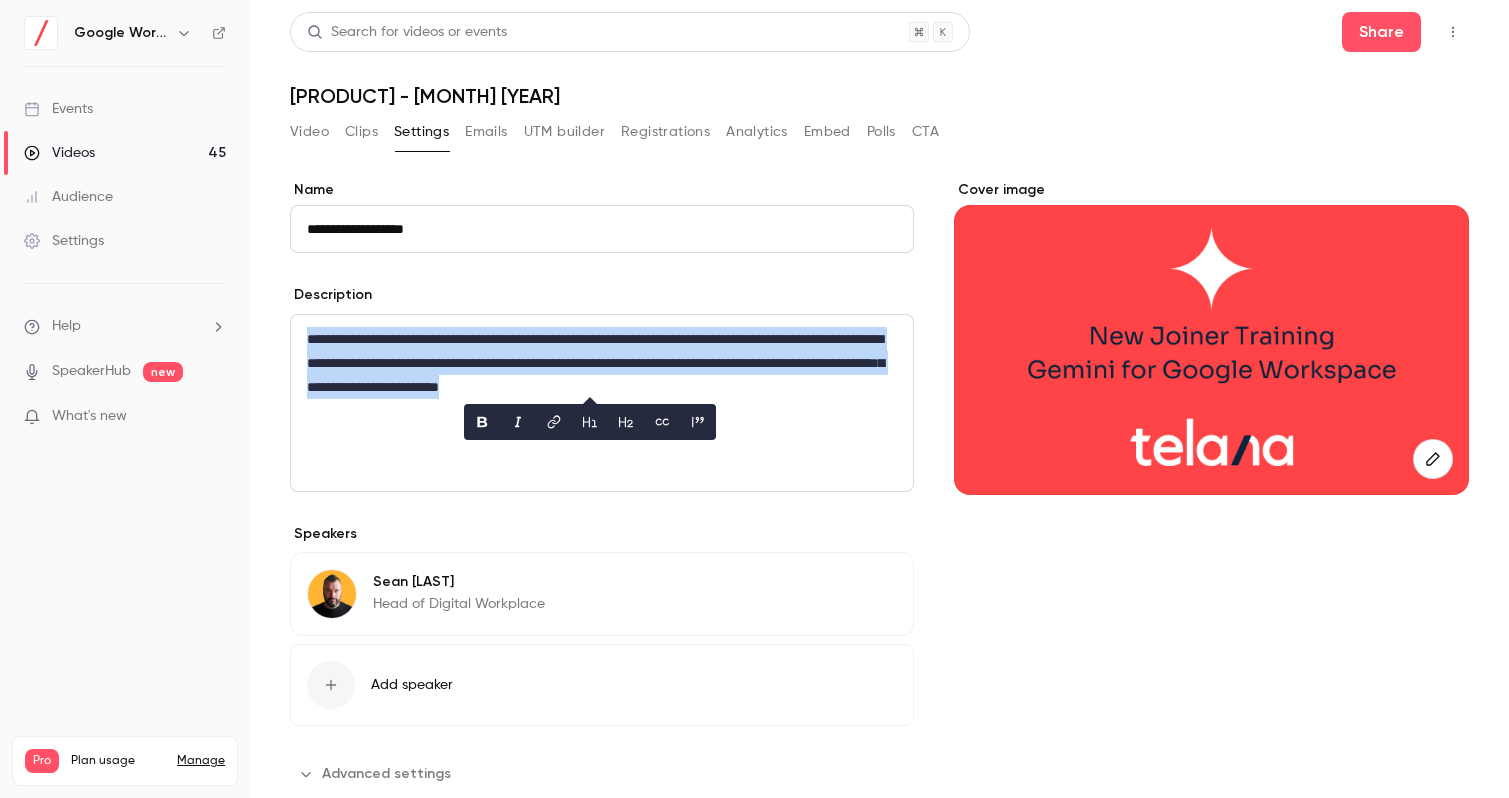 copy on "**********" 